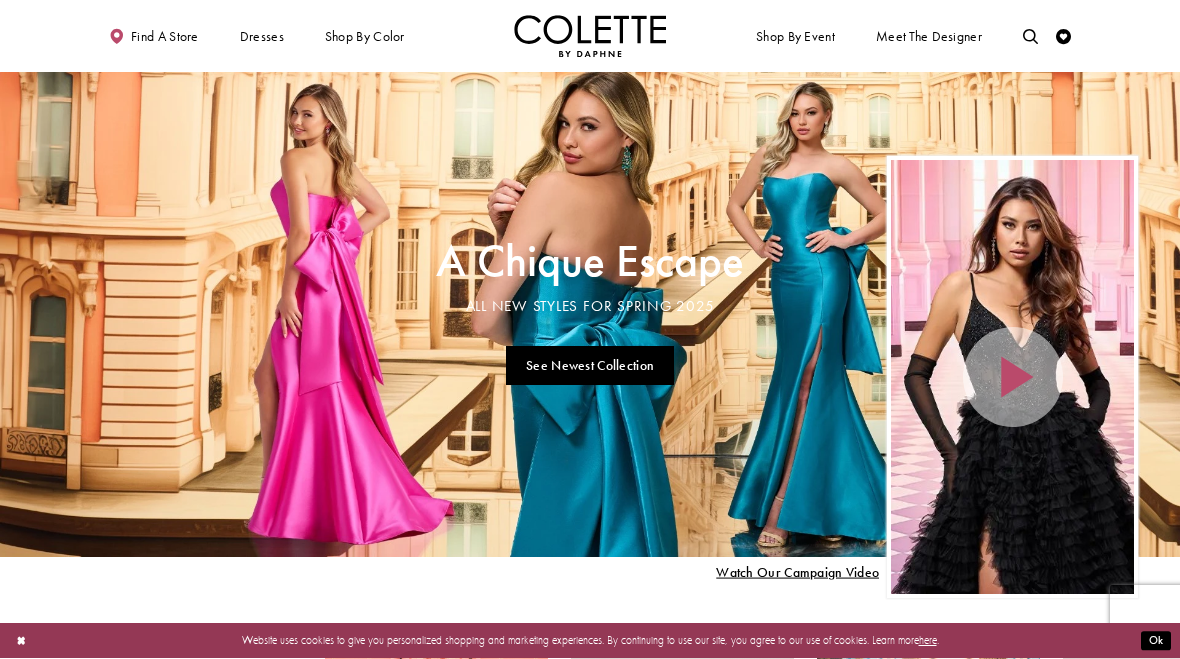 scroll, scrollTop: 0, scrollLeft: 0, axis: both 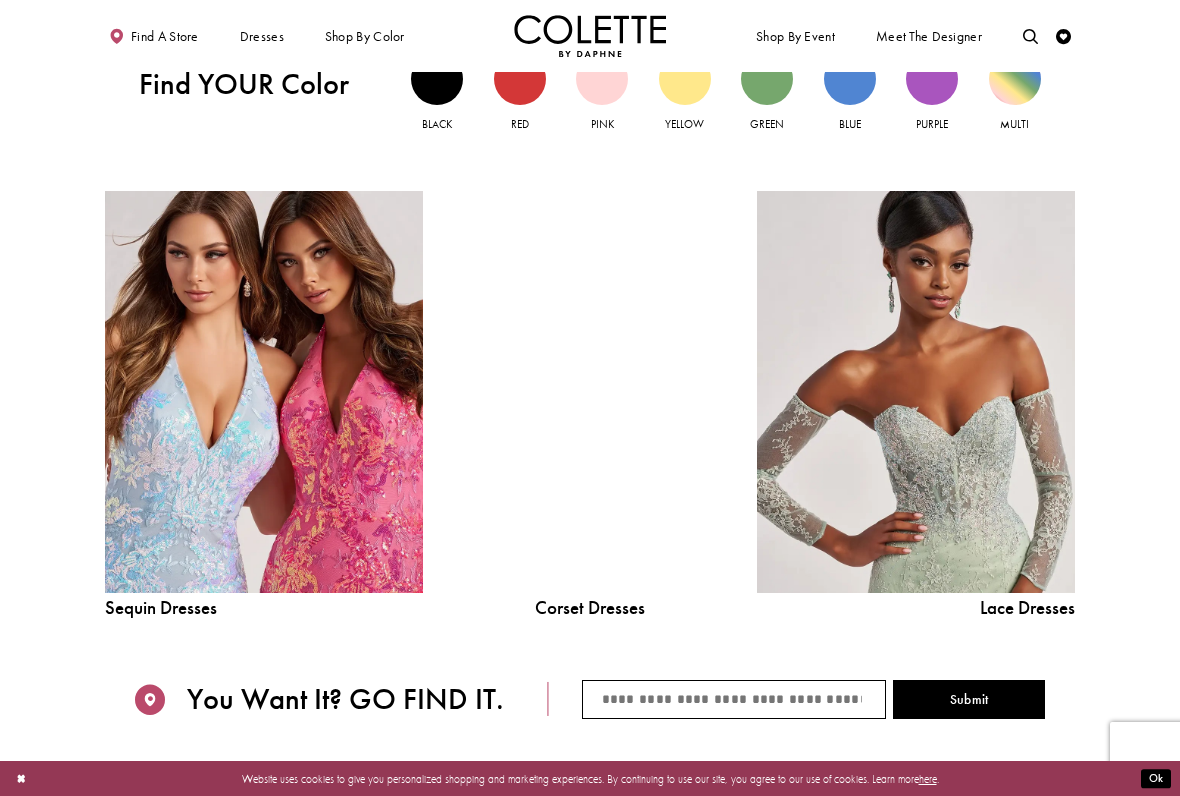 click on "Skip to main content
Skip to Navigation
Enable Accessibility for visually impaired
Pause autoplay for dynamic content" at bounding box center [590, 206] 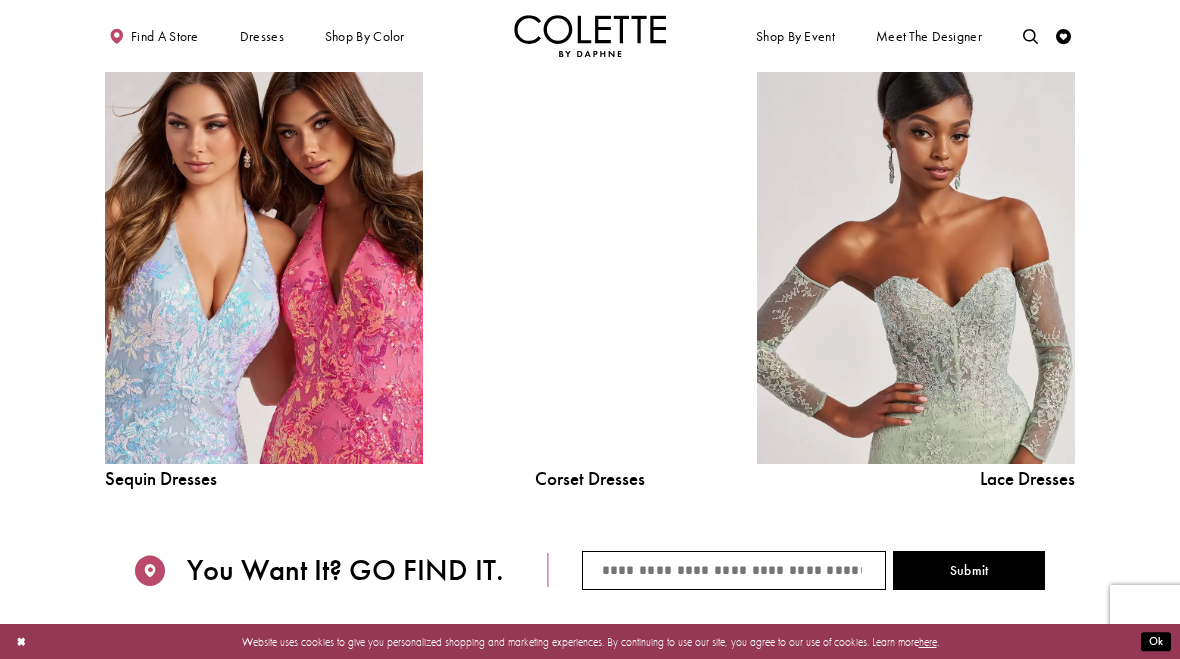 scroll, scrollTop: 1673, scrollLeft: 0, axis: vertical 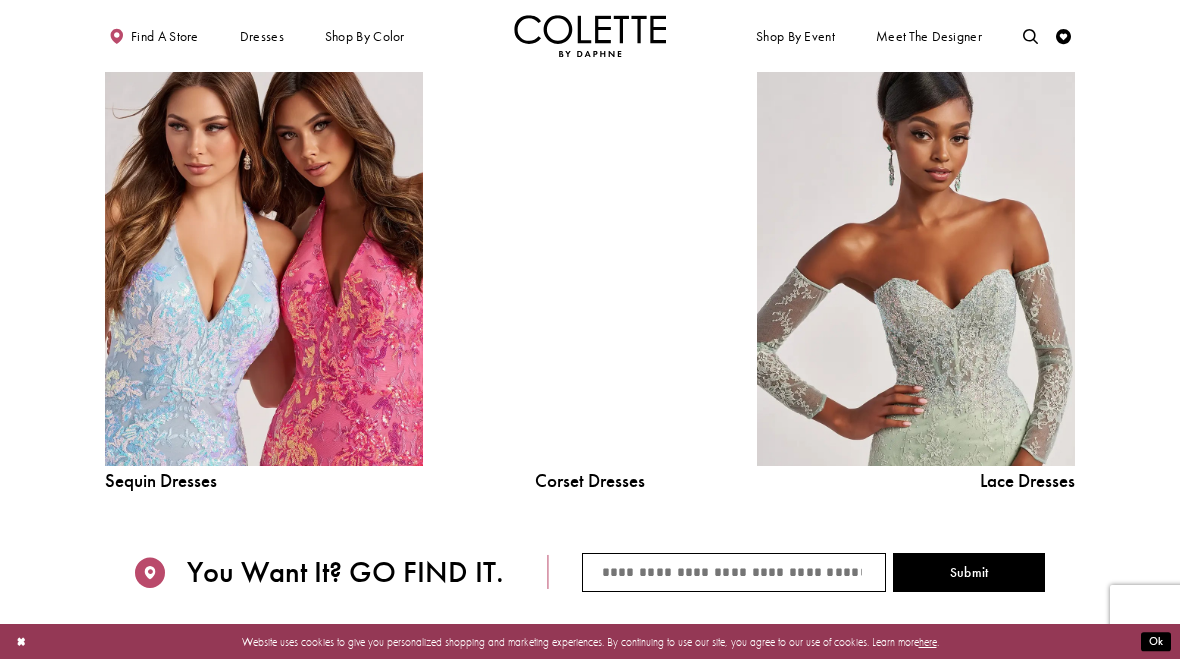 click at bounding box center [264, 265] 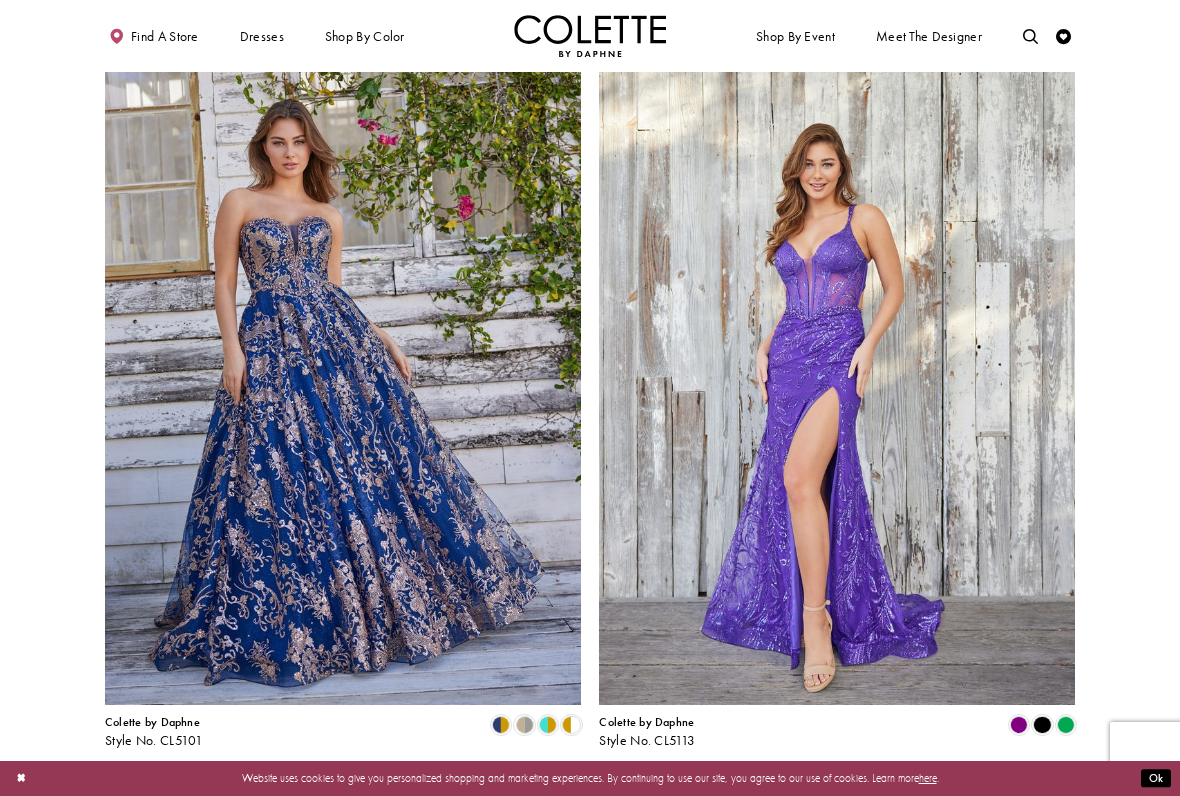 scroll, scrollTop: 2304, scrollLeft: 0, axis: vertical 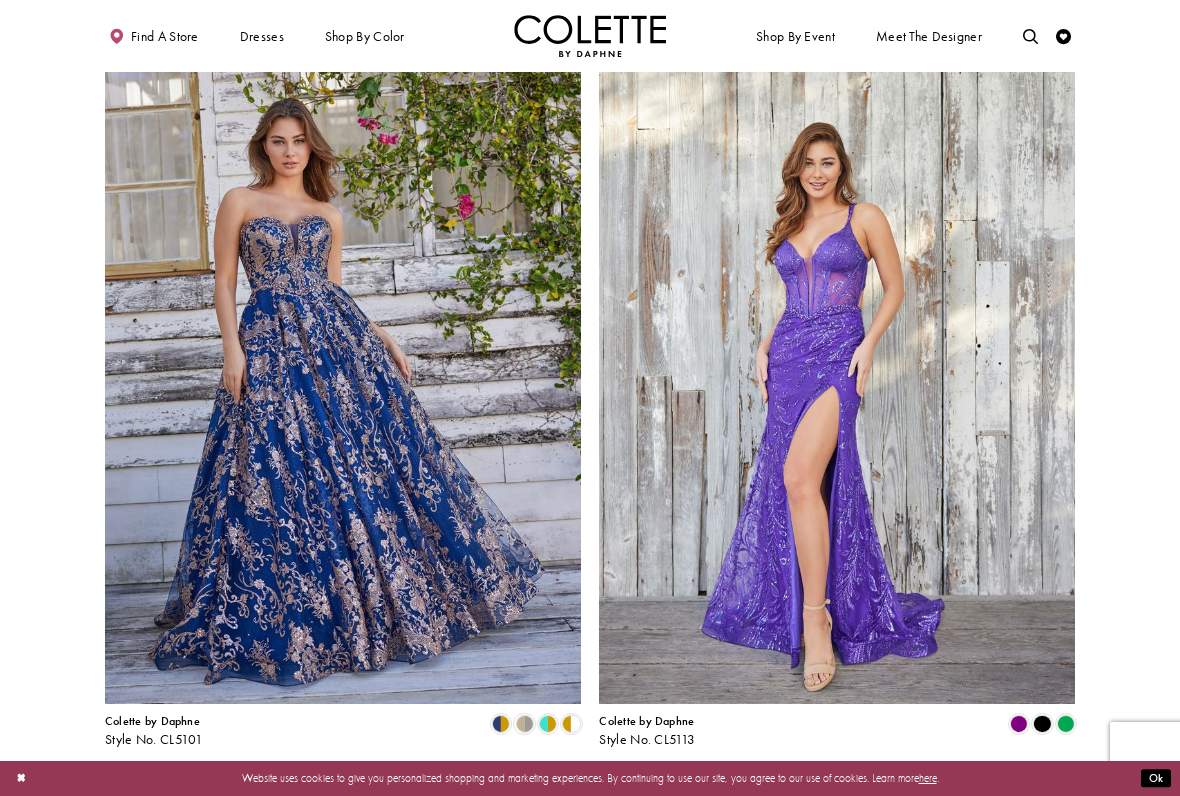 click at bounding box center [343, 358] 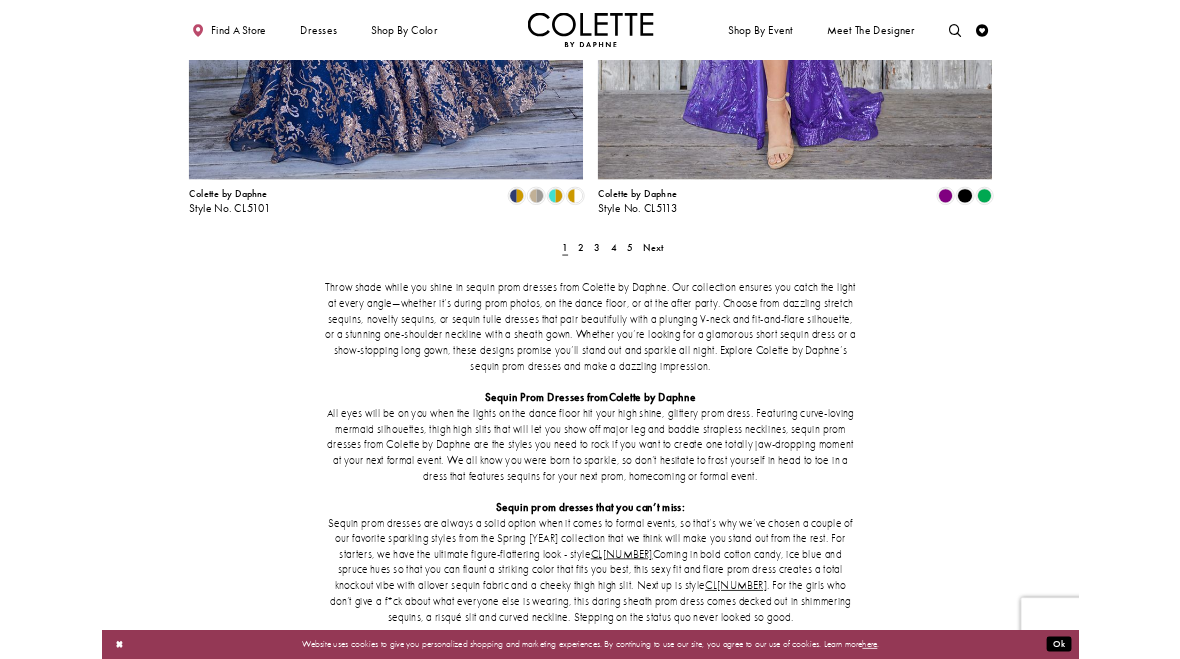 scroll, scrollTop: 2790, scrollLeft: 0, axis: vertical 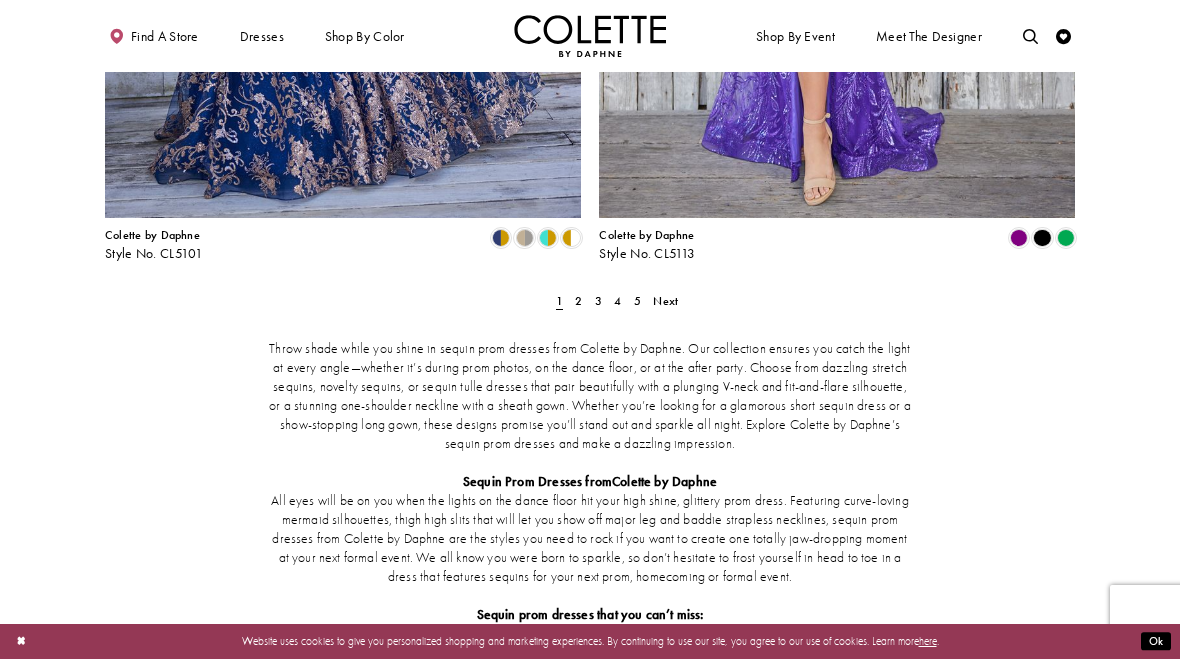 click on "Next" at bounding box center (665, 301) 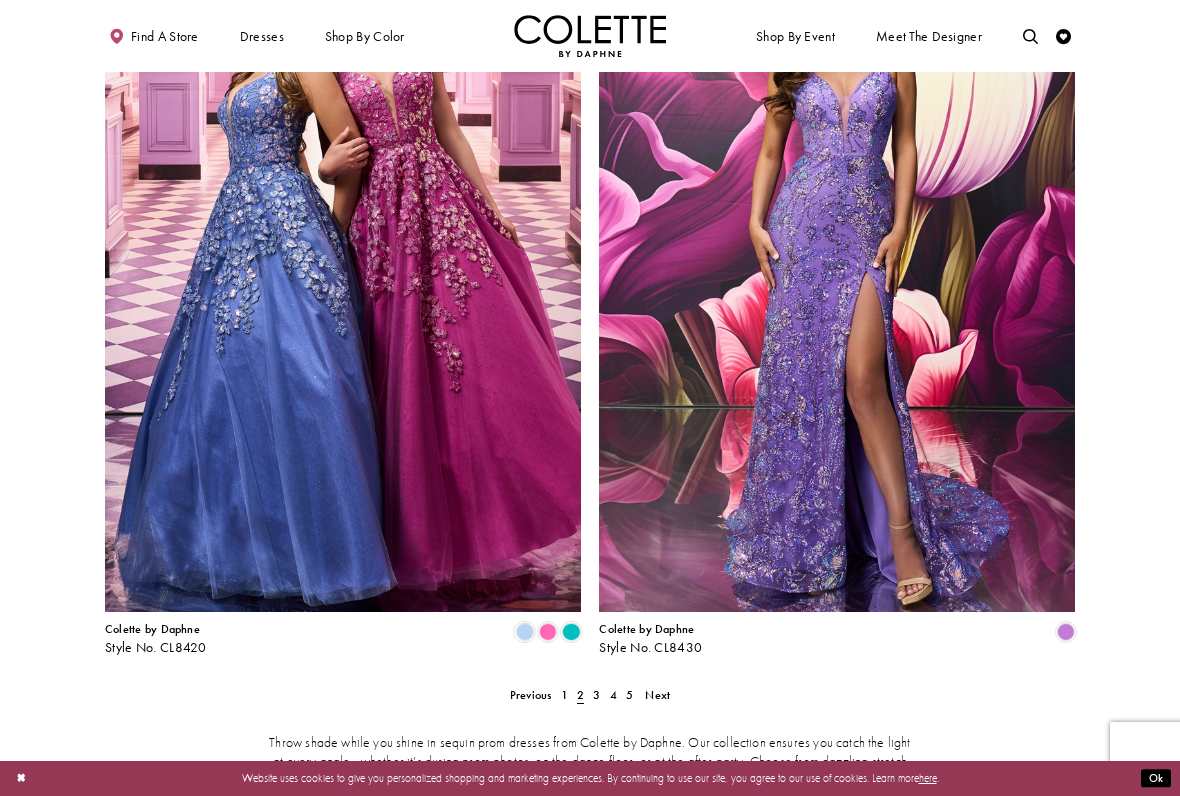 scroll, scrollTop: 2397, scrollLeft: 0, axis: vertical 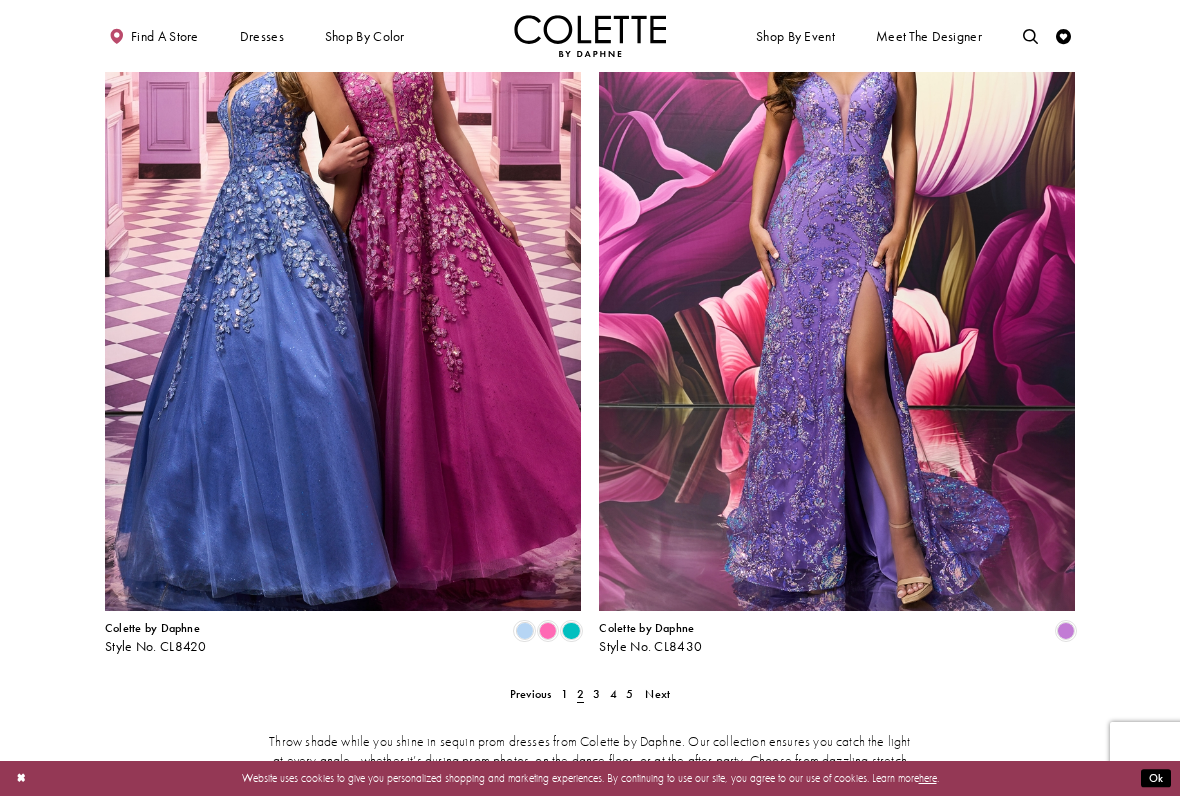 click on "Next" at bounding box center [657, 694] 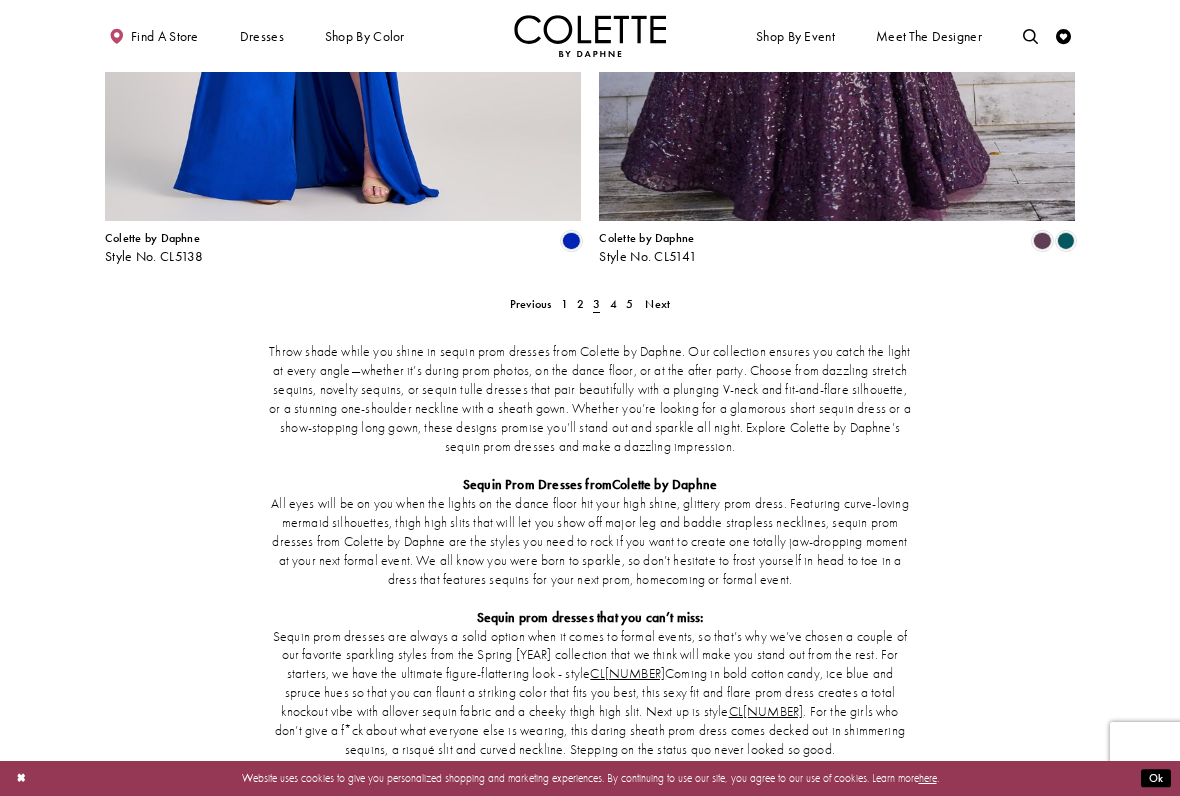 scroll, scrollTop: 2786, scrollLeft: 0, axis: vertical 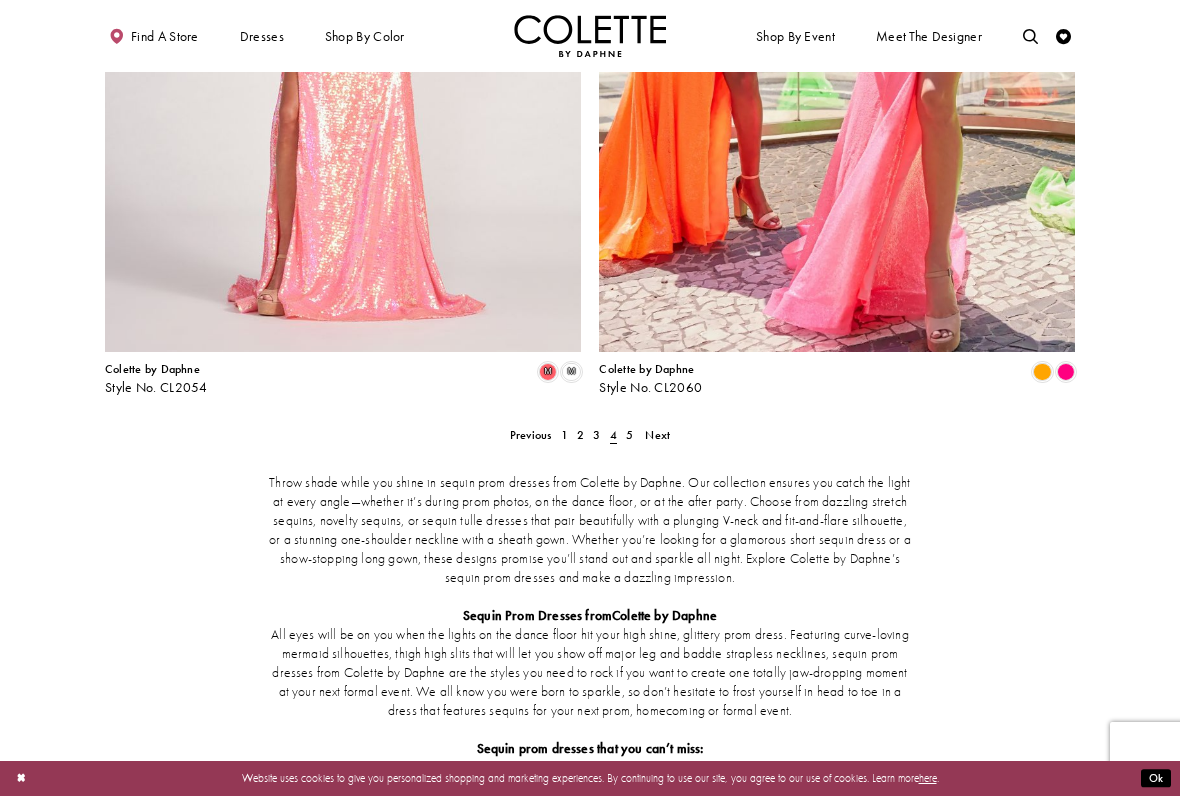 click on "Next" at bounding box center [657, 435] 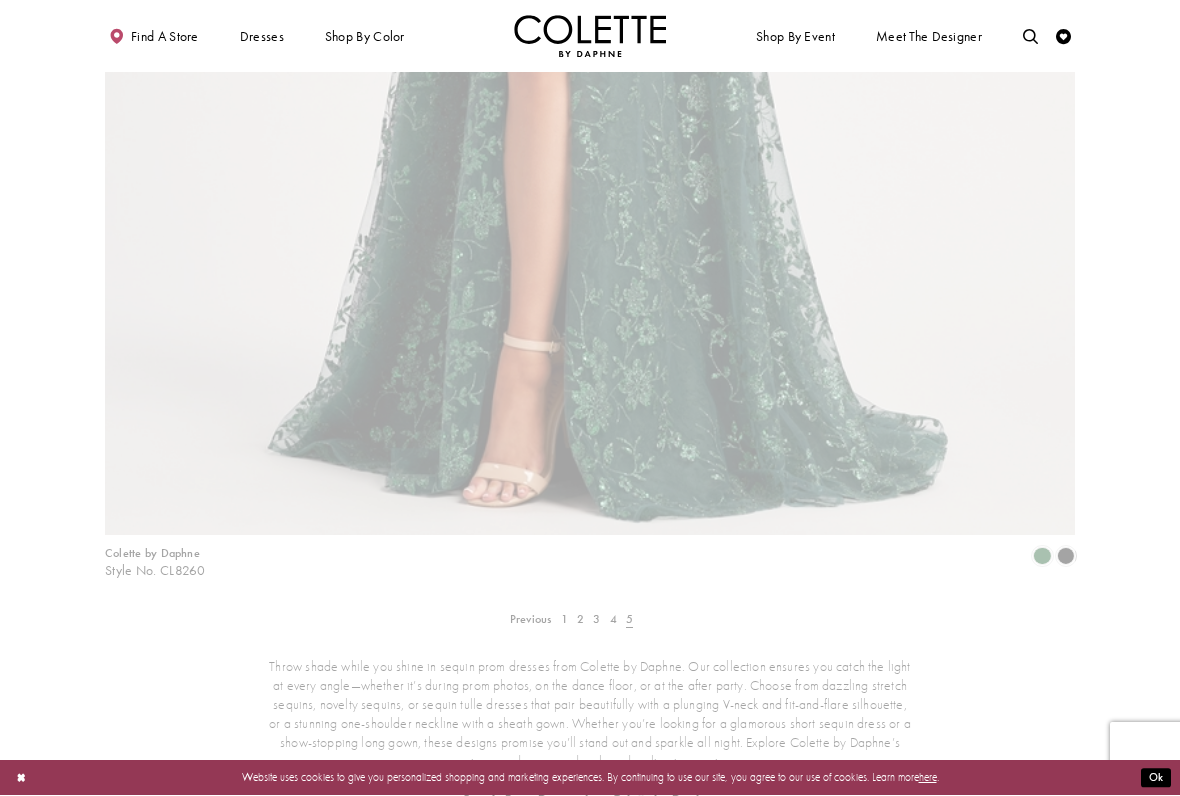 scroll, scrollTop: 81, scrollLeft: 0, axis: vertical 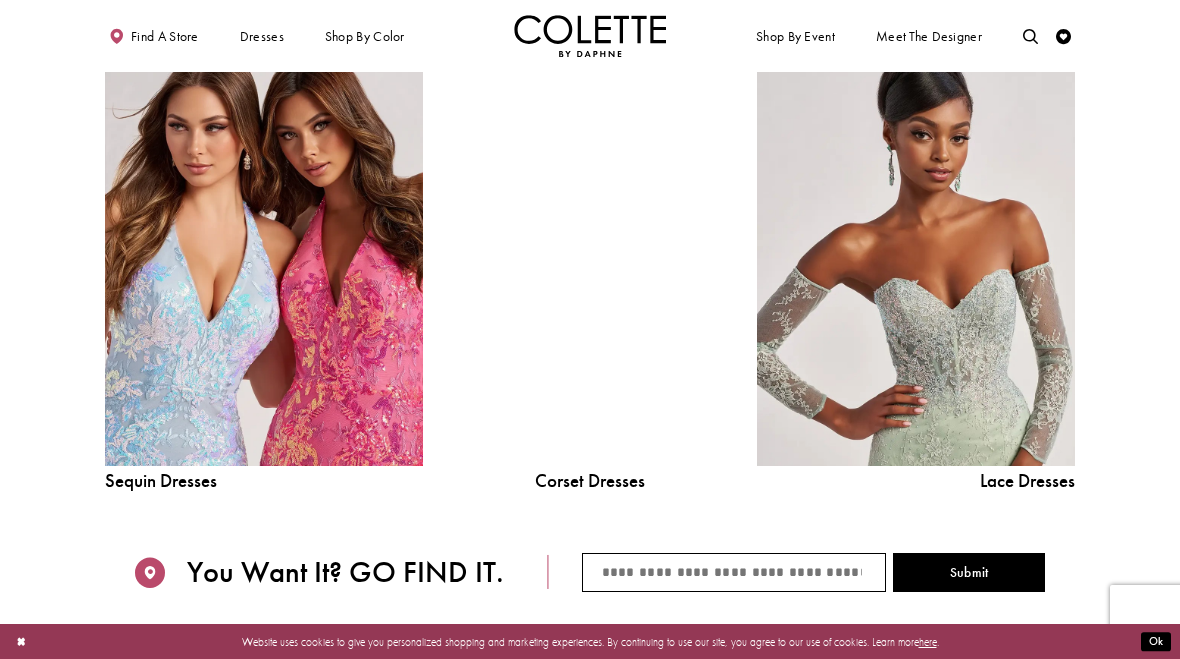 click at bounding box center [916, 265] 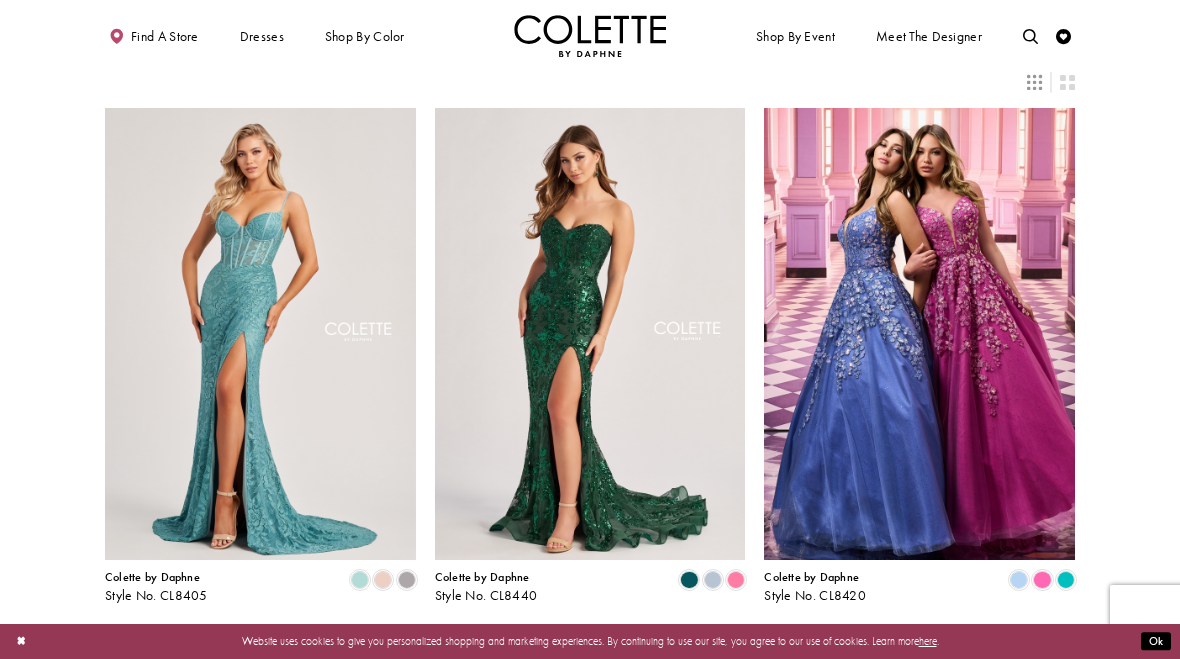 scroll, scrollTop: 0, scrollLeft: 0, axis: both 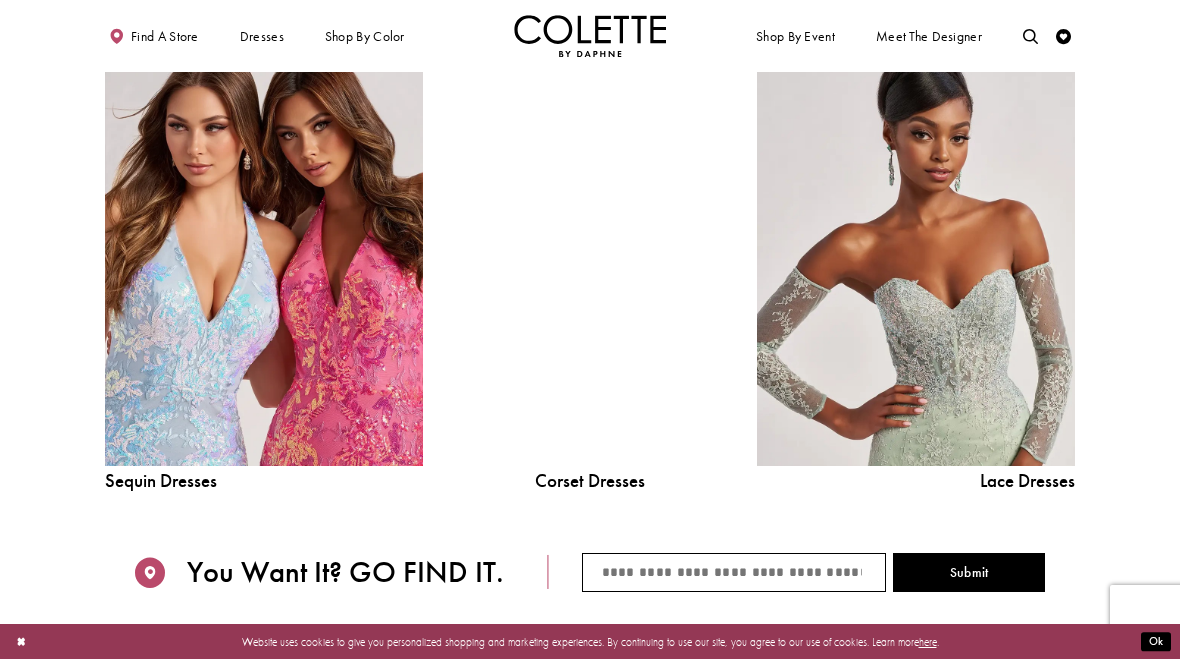click on "Sequin Dresses" at bounding box center (264, 481) 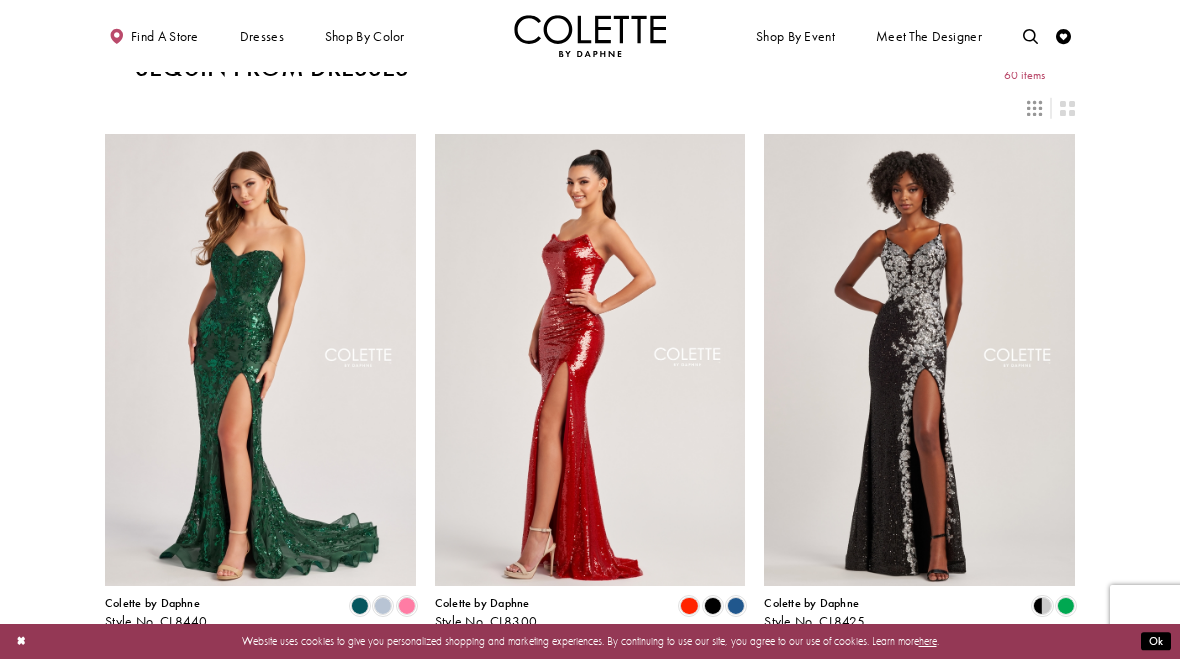 scroll, scrollTop: 0, scrollLeft: 0, axis: both 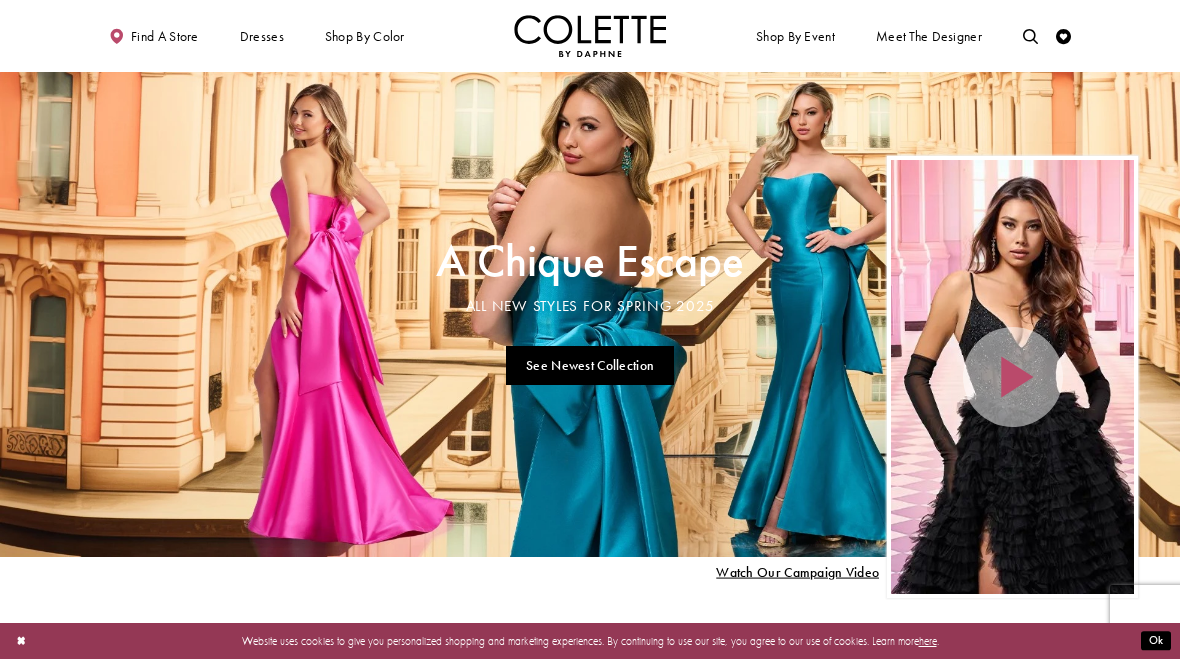 click on "See Newest Collection" at bounding box center (590, 365) 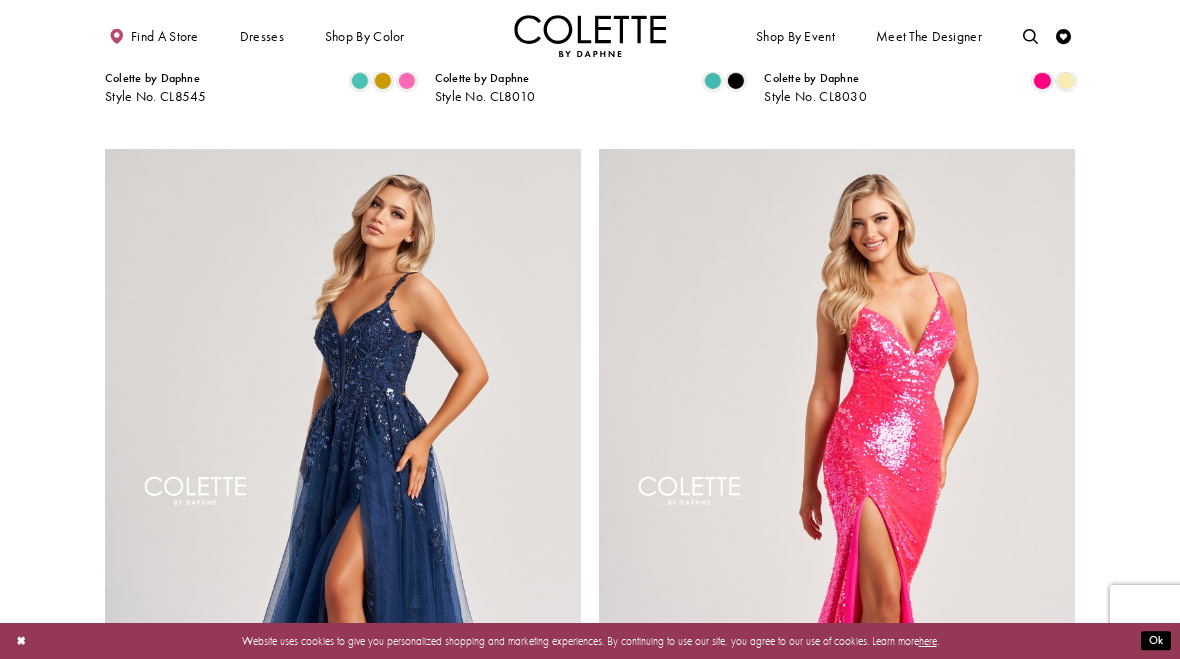 scroll, scrollTop: 2473, scrollLeft: 0, axis: vertical 